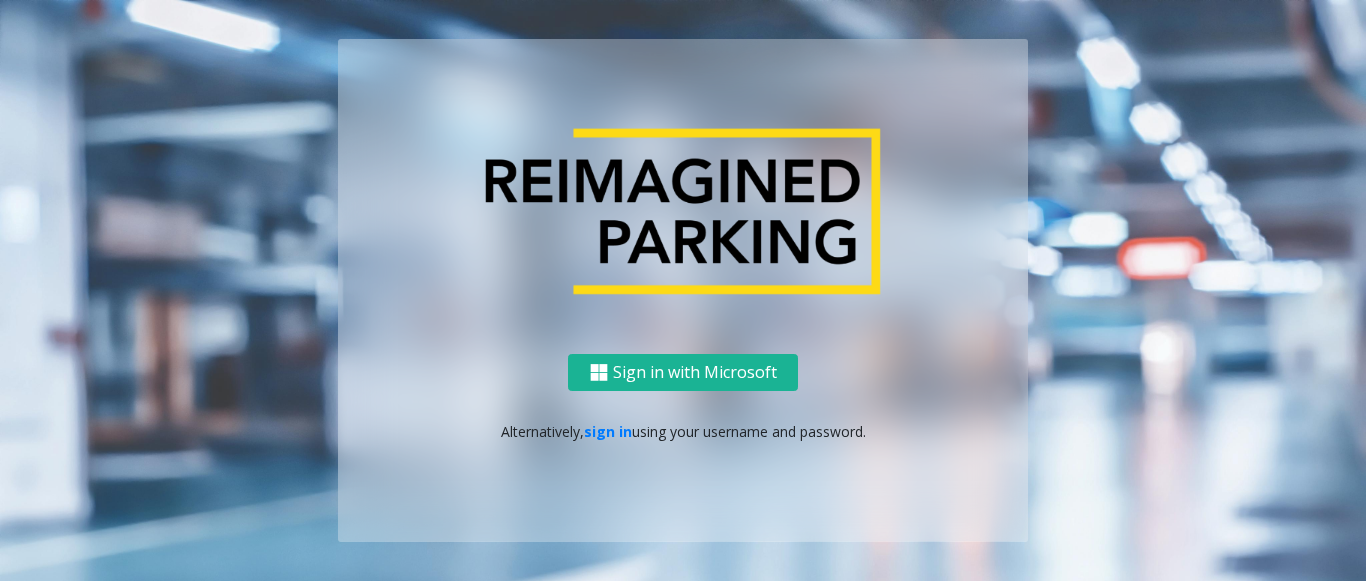 scroll, scrollTop: 0, scrollLeft: 0, axis: both 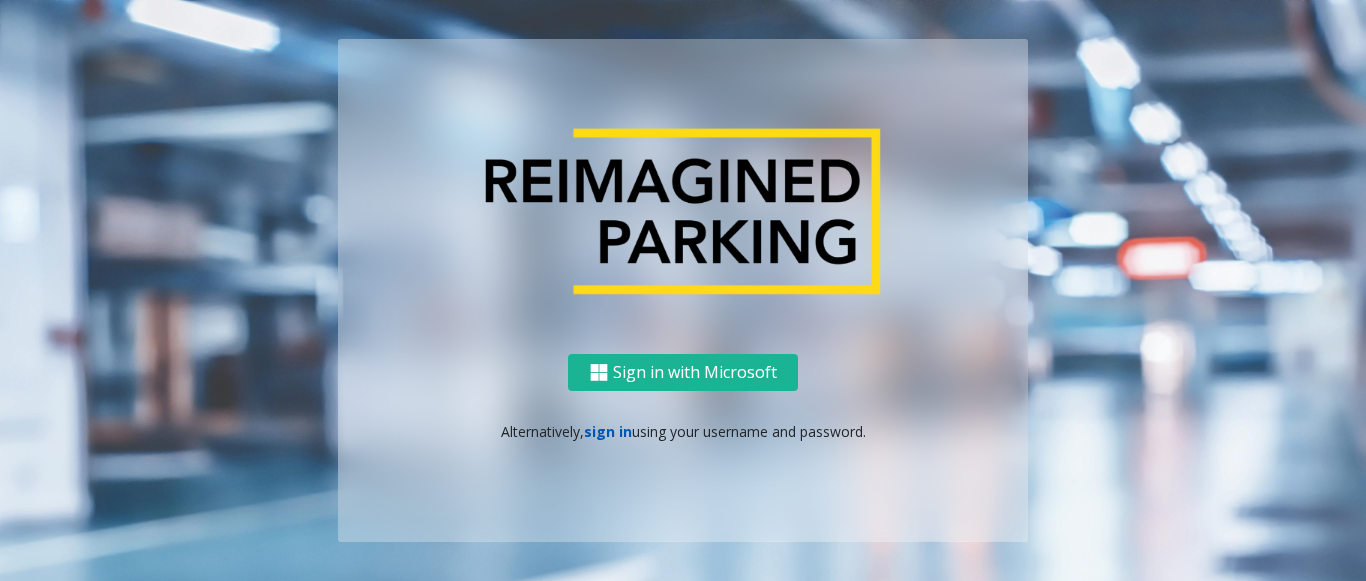 click on "sign in" 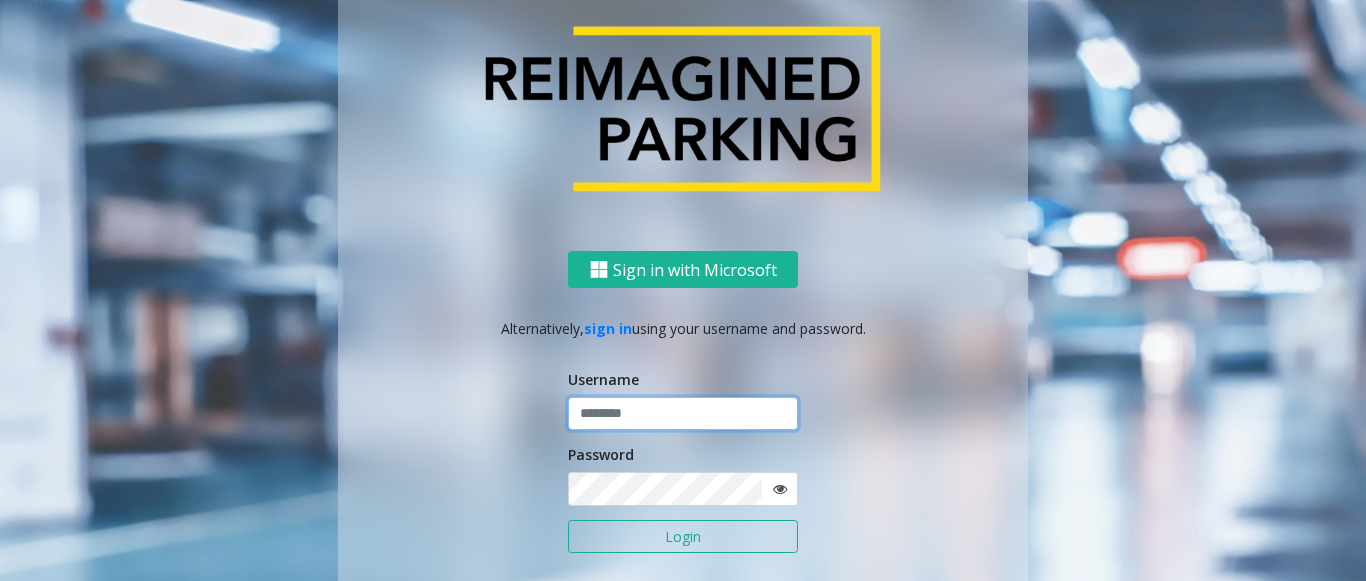 click 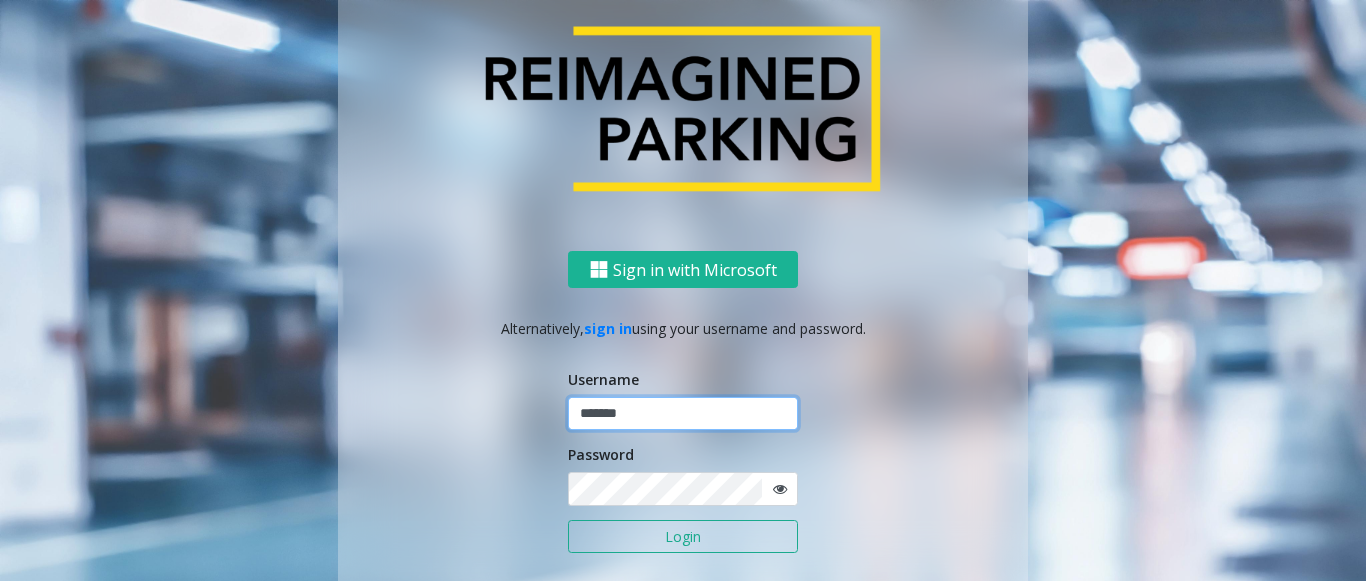 type on "*******" 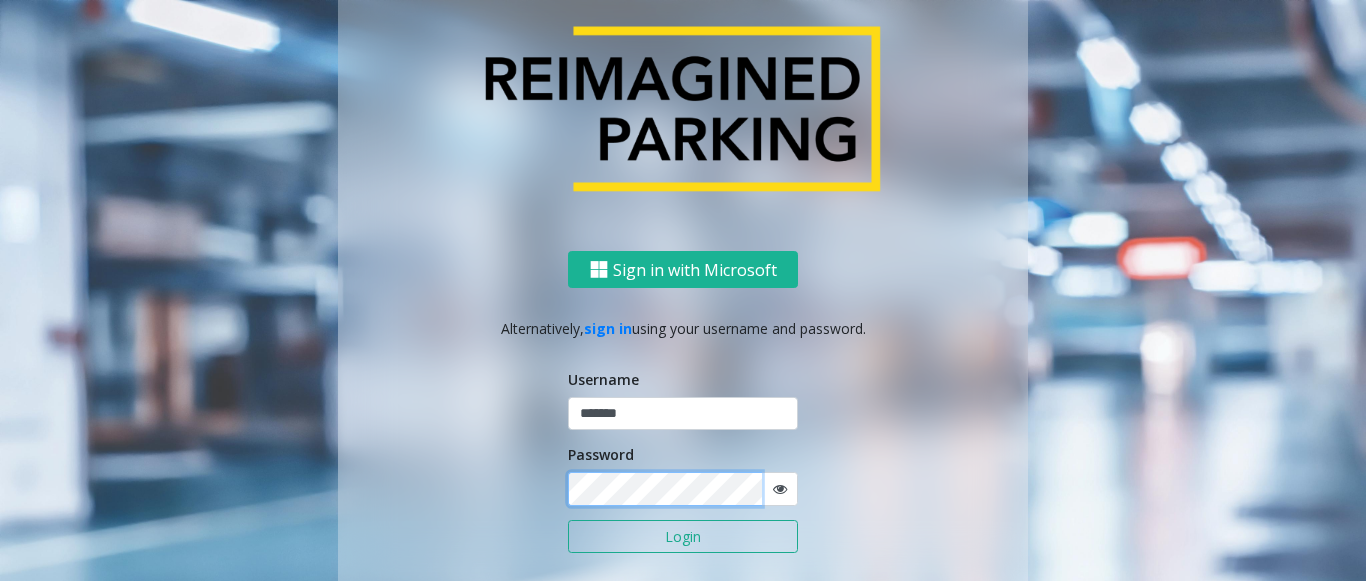 click on "Login" 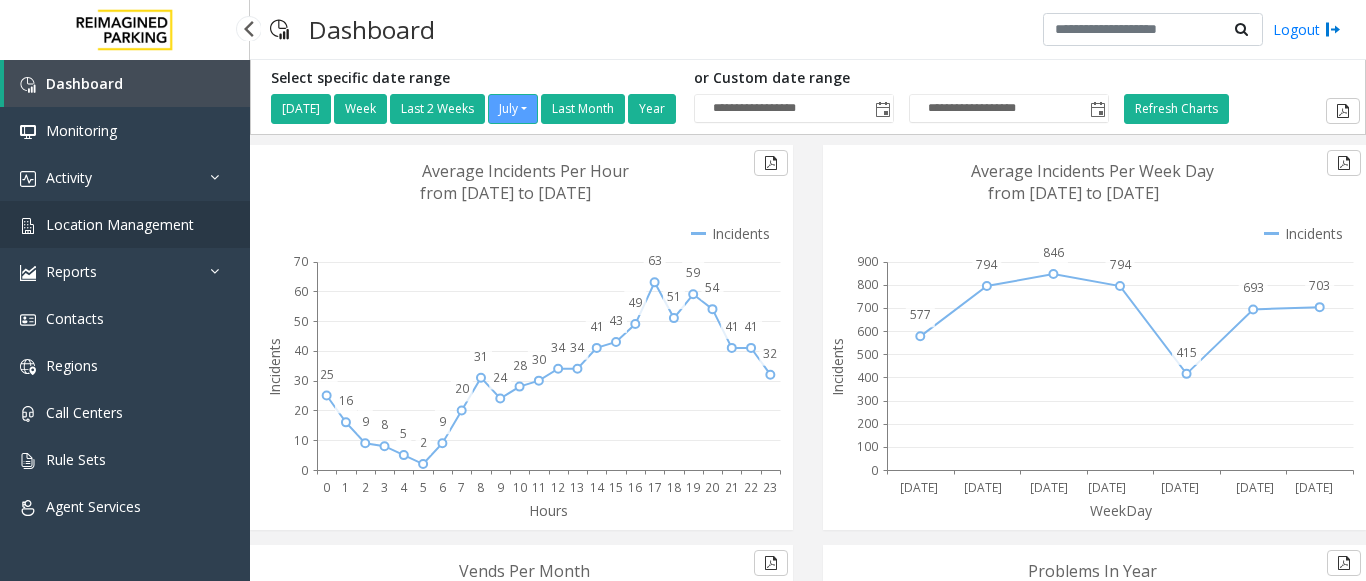 click on "Location Management" at bounding box center (120, 224) 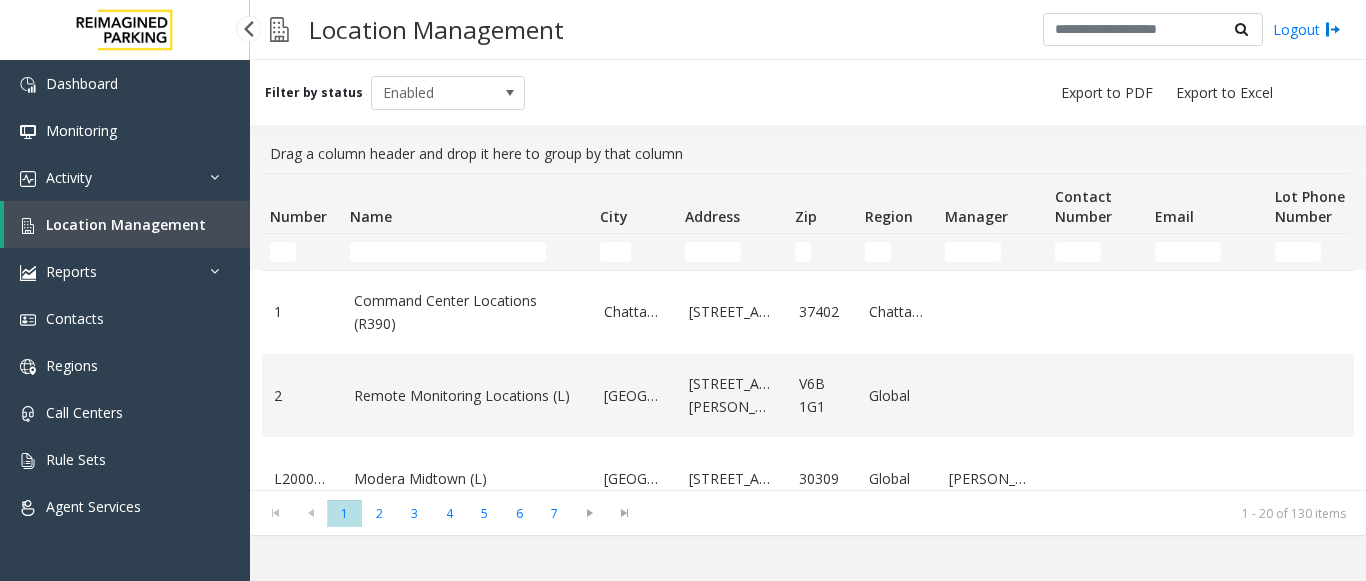 click on "Location Management" at bounding box center (126, 224) 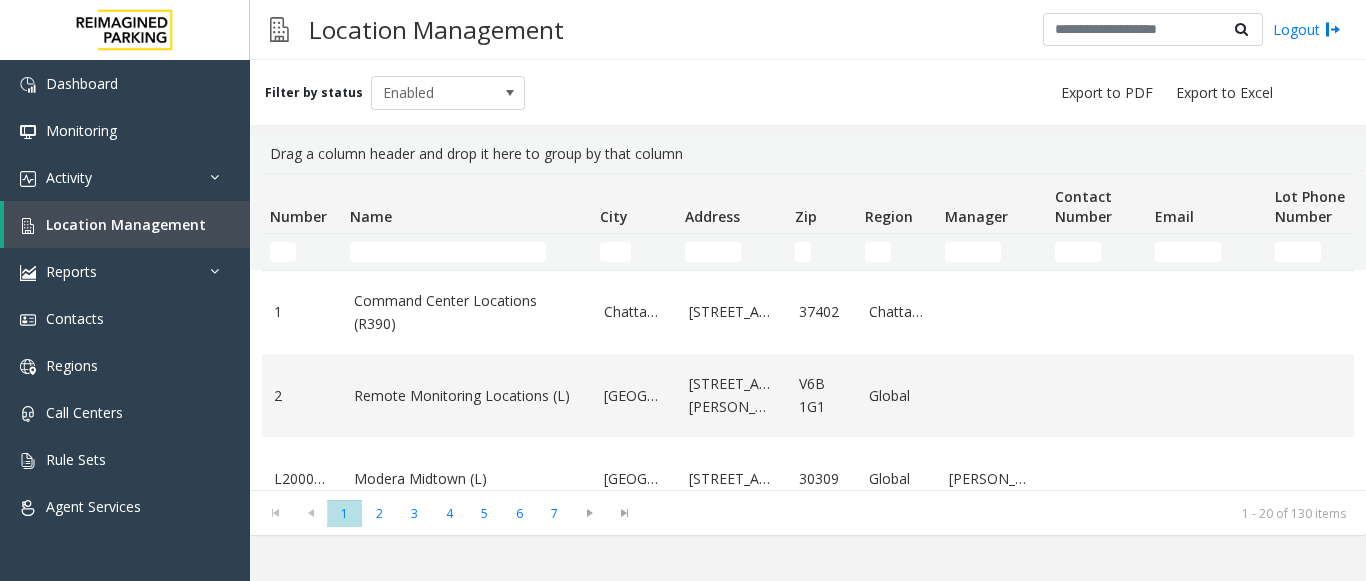 drag, startPoint x: 348, startPoint y: 234, endPoint x: 363, endPoint y: 243, distance: 17.492855 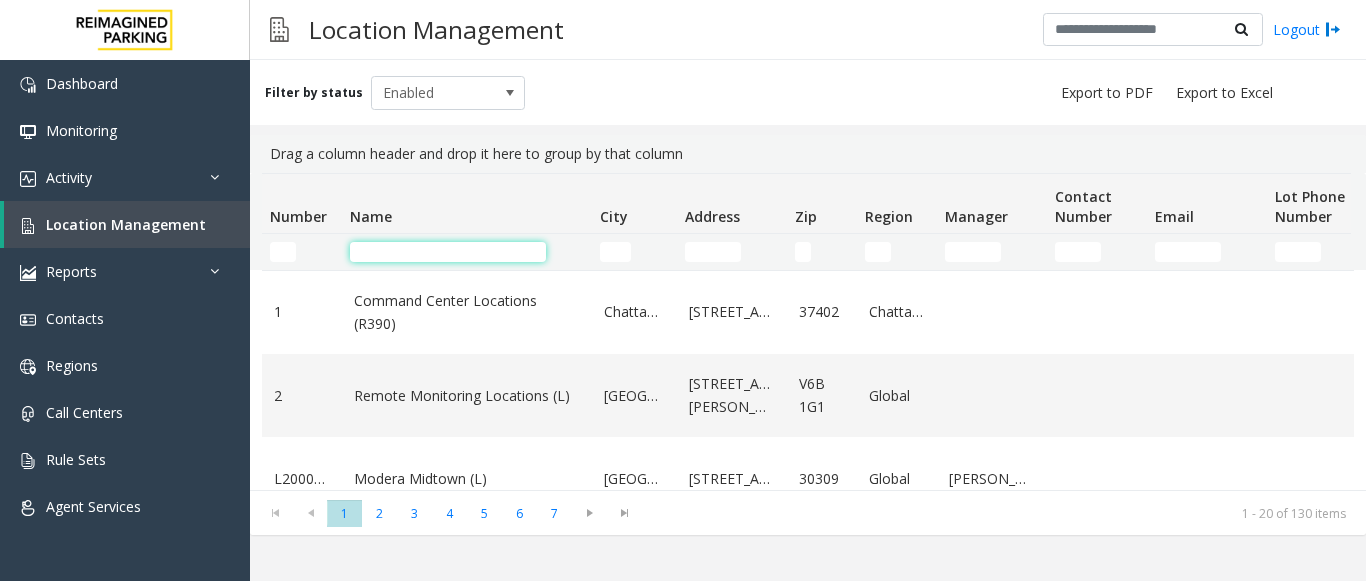 click 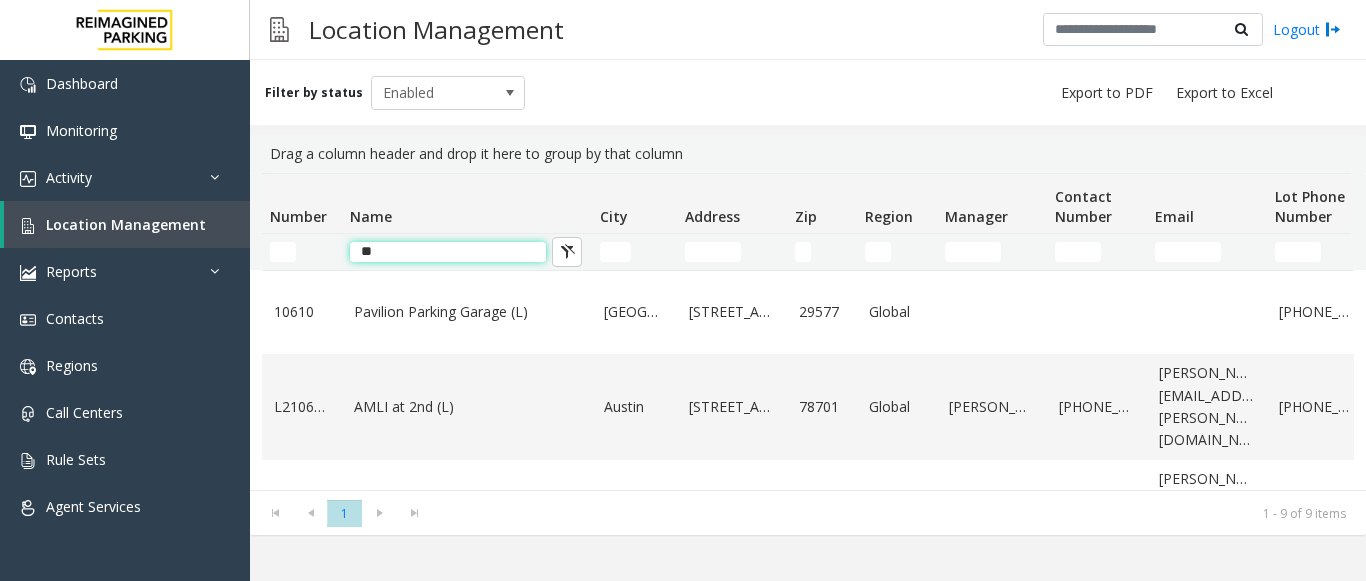 type on "*" 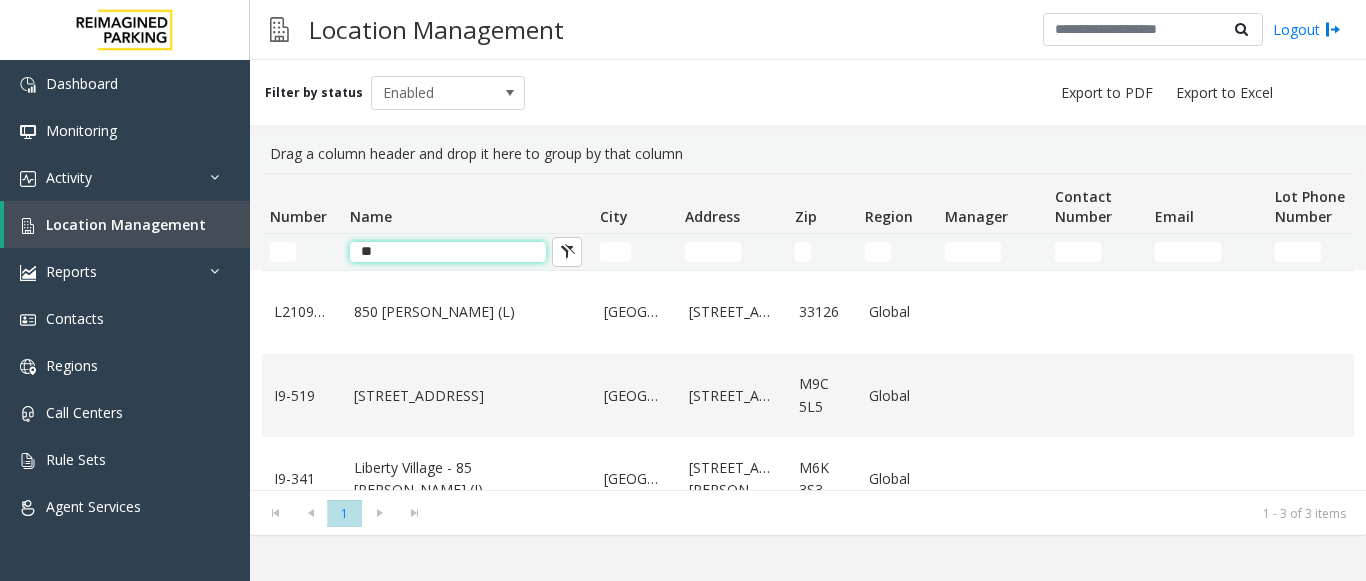 type on "*" 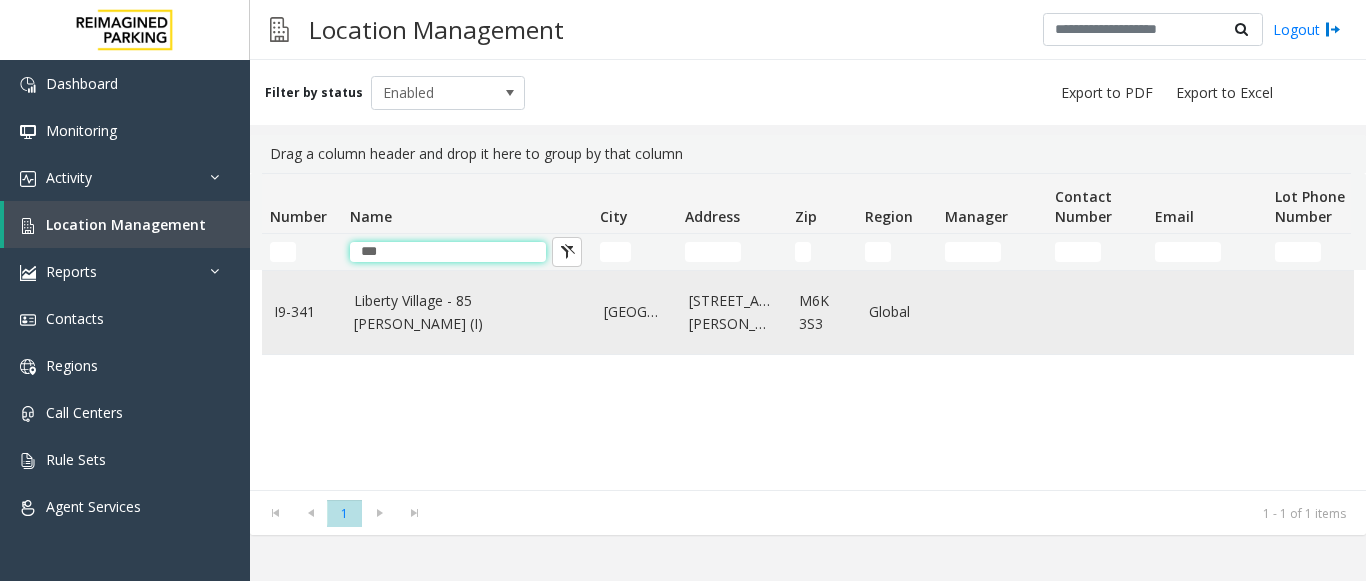 type on "***" 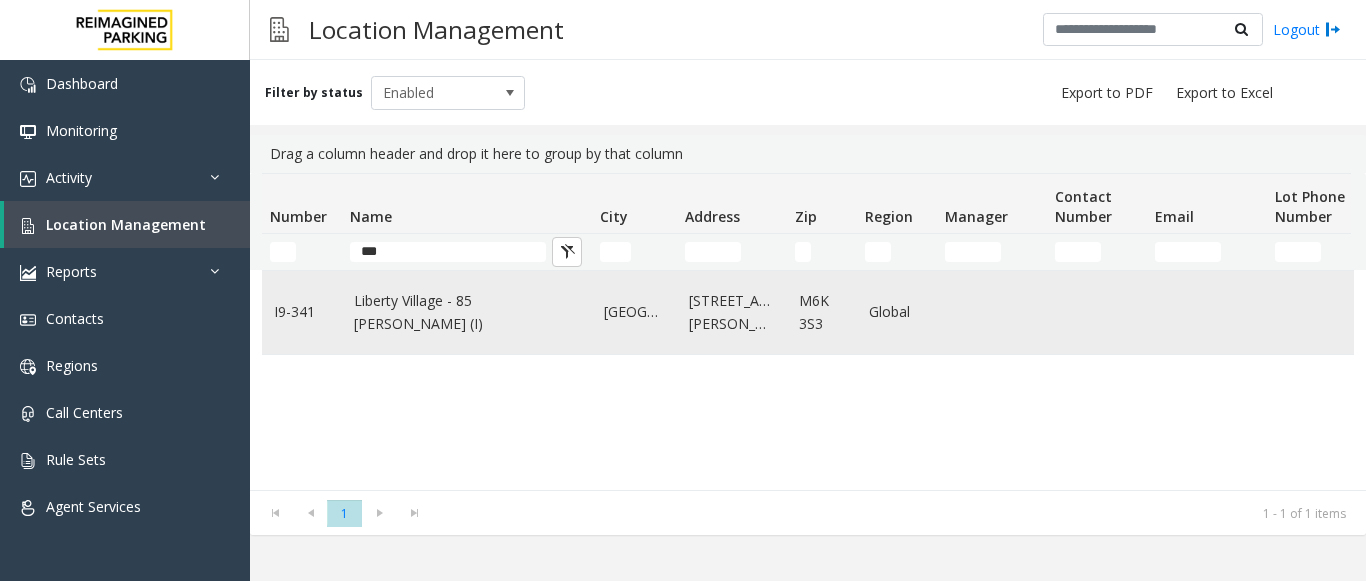 click on "Liberty Village - 85 [PERSON_NAME] (I)" 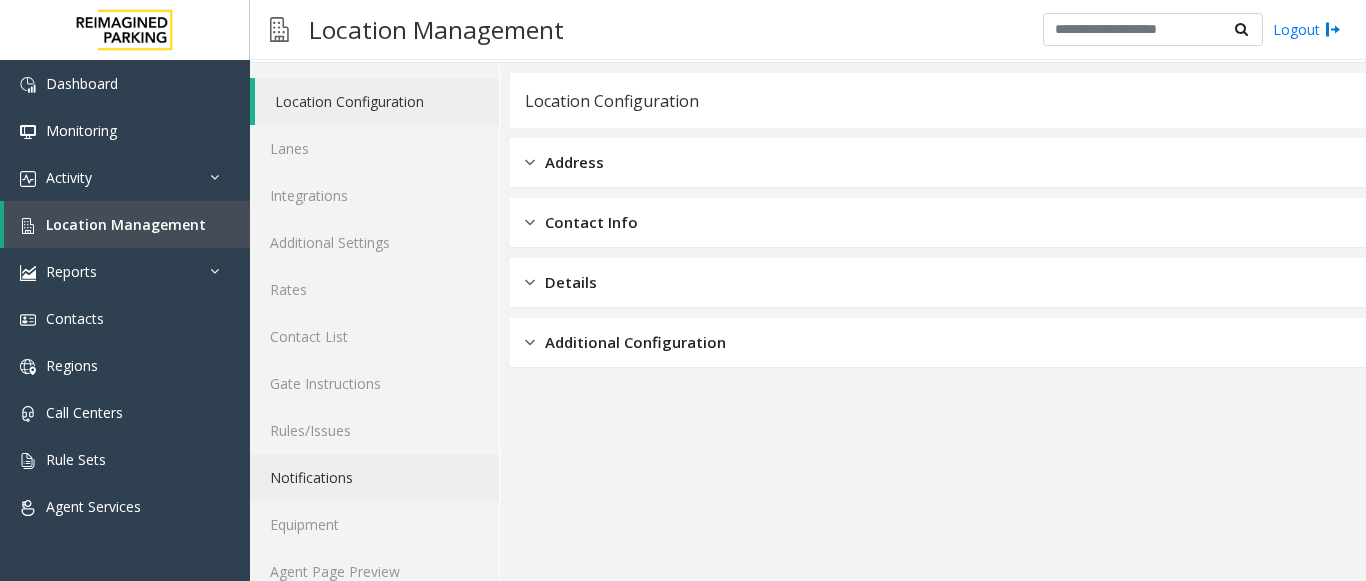 scroll, scrollTop: 0, scrollLeft: 0, axis: both 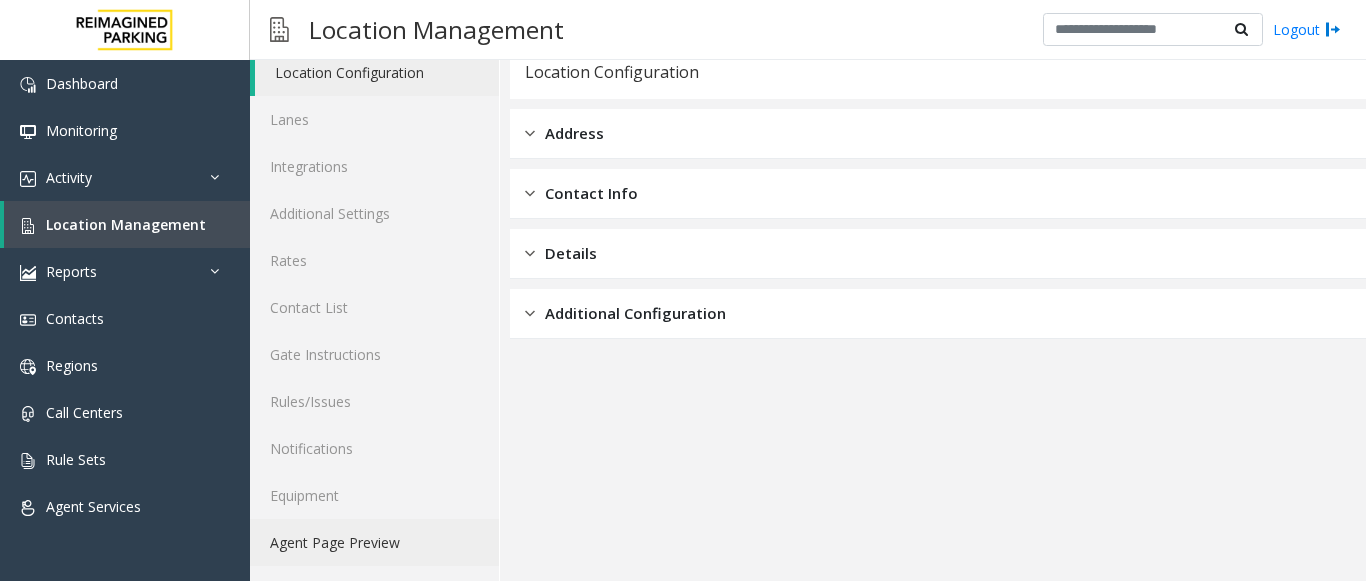 click on "Agent Page Preview" 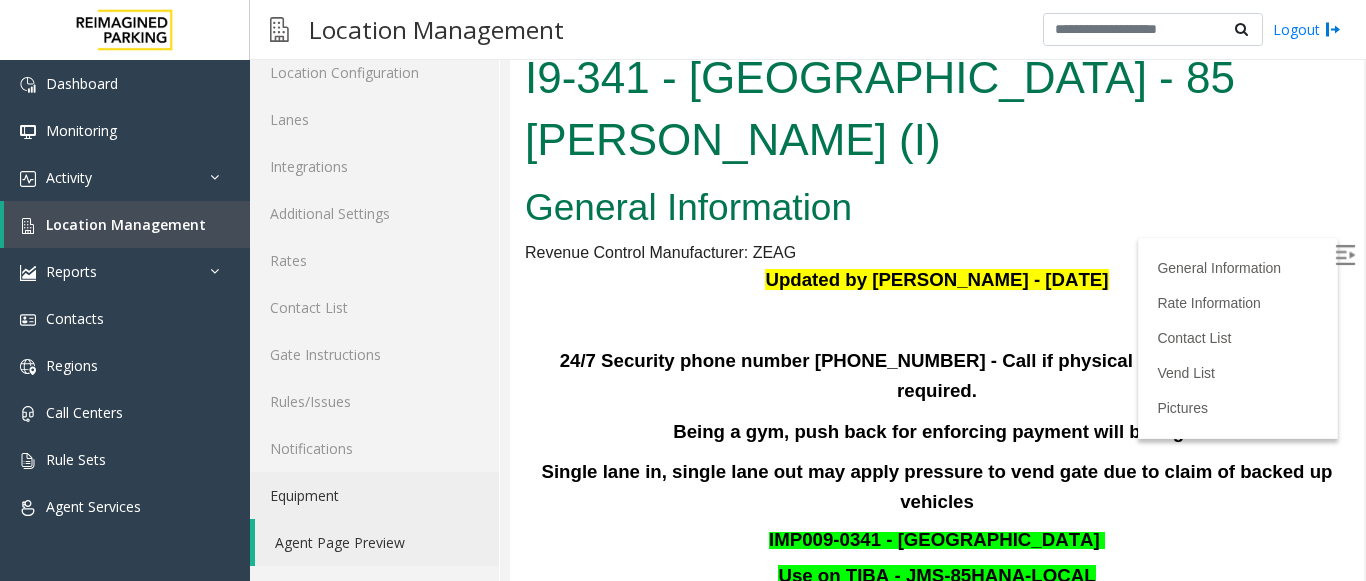 scroll, scrollTop: 0, scrollLeft: 0, axis: both 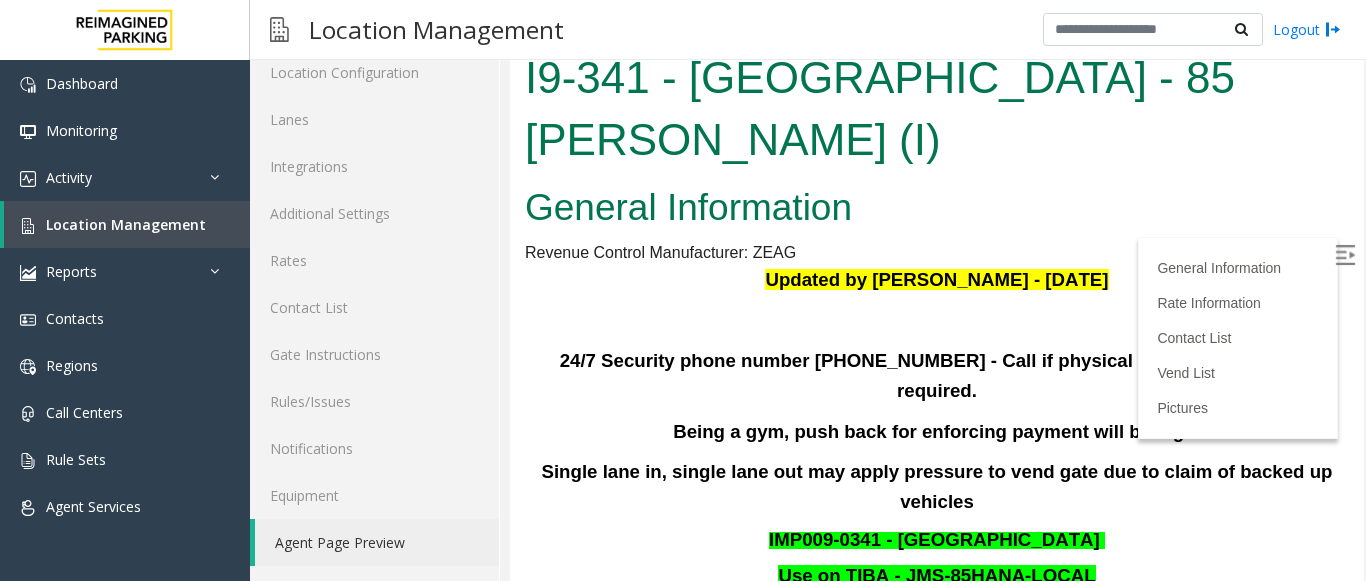 click at bounding box center [1345, 255] 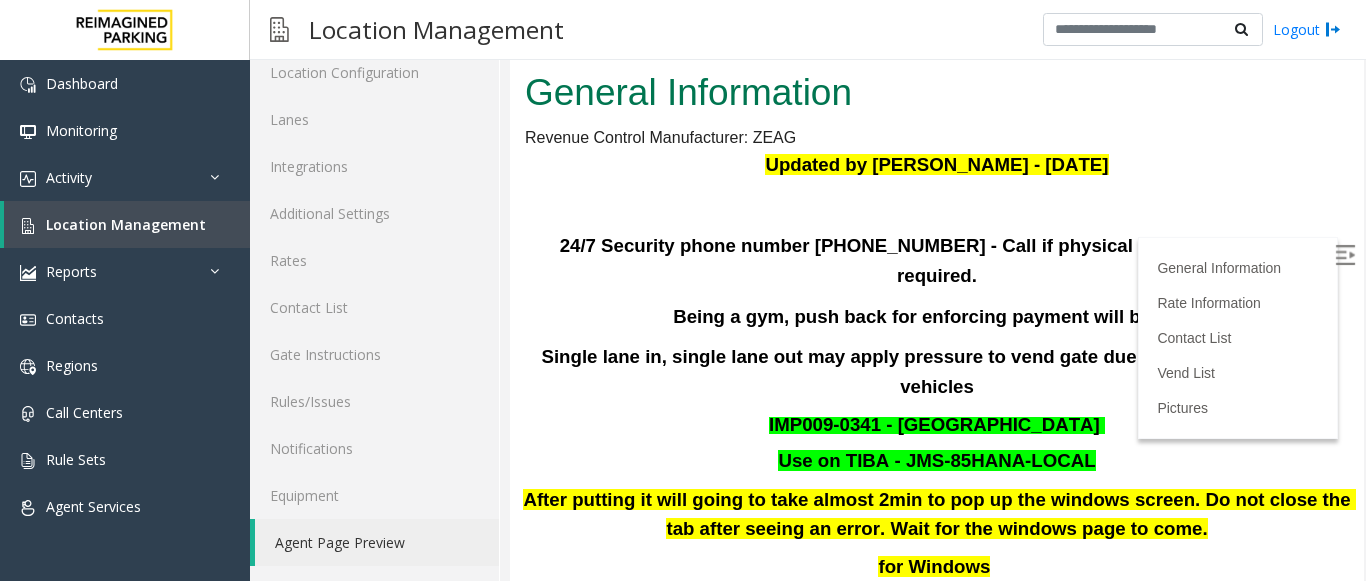 scroll, scrollTop: 0, scrollLeft: 0, axis: both 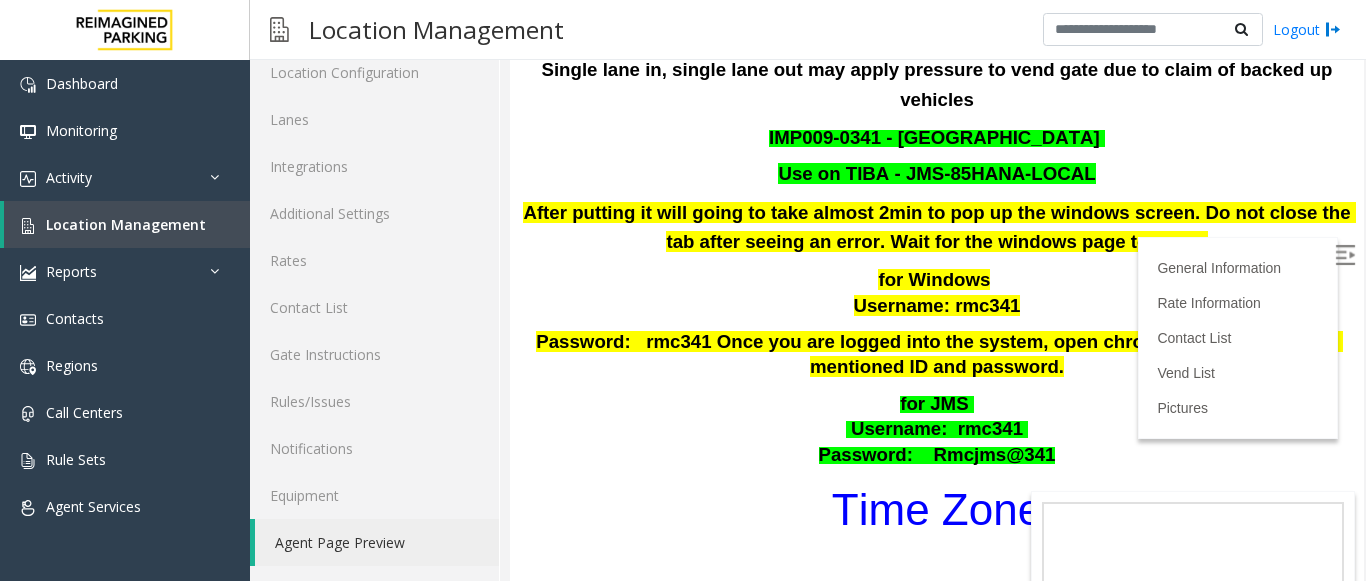 drag, startPoint x: 1341, startPoint y: 252, endPoint x: 1875, endPoint y: 169, distance: 540.41187 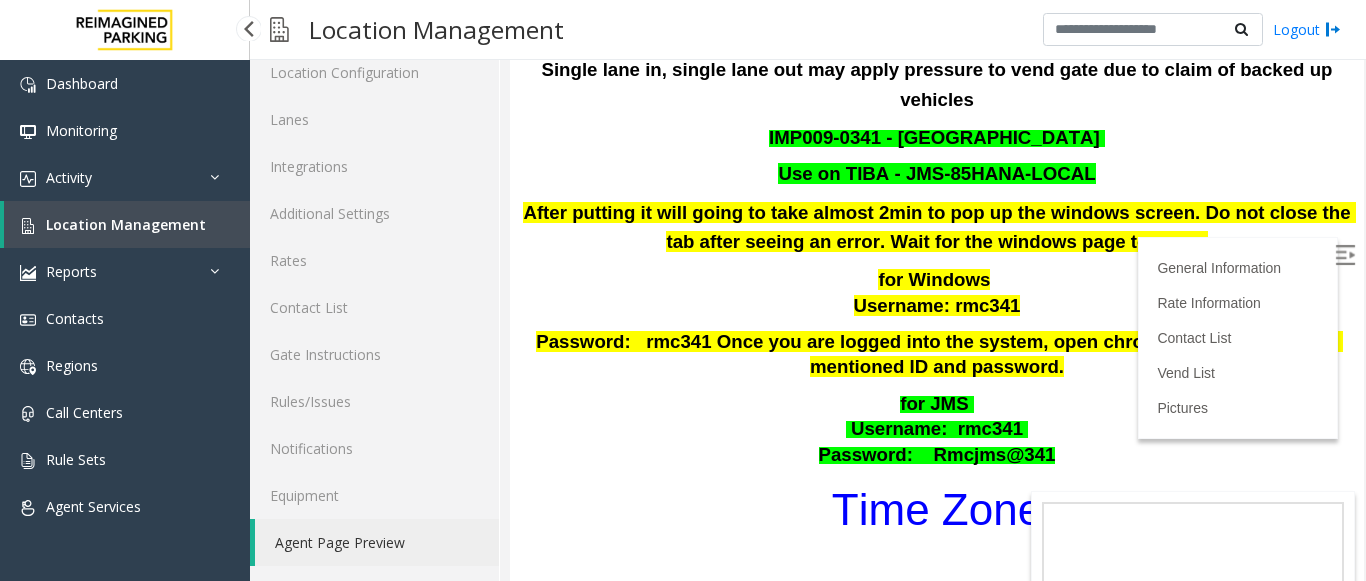 click on "Location Management" at bounding box center [126, 224] 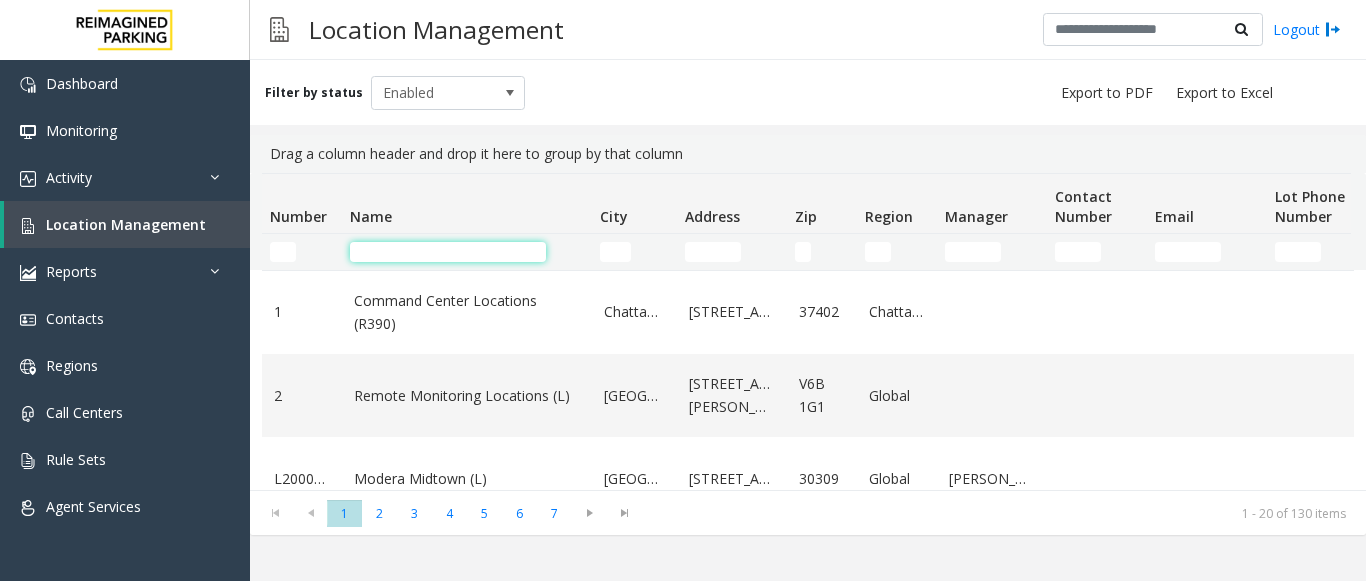 click 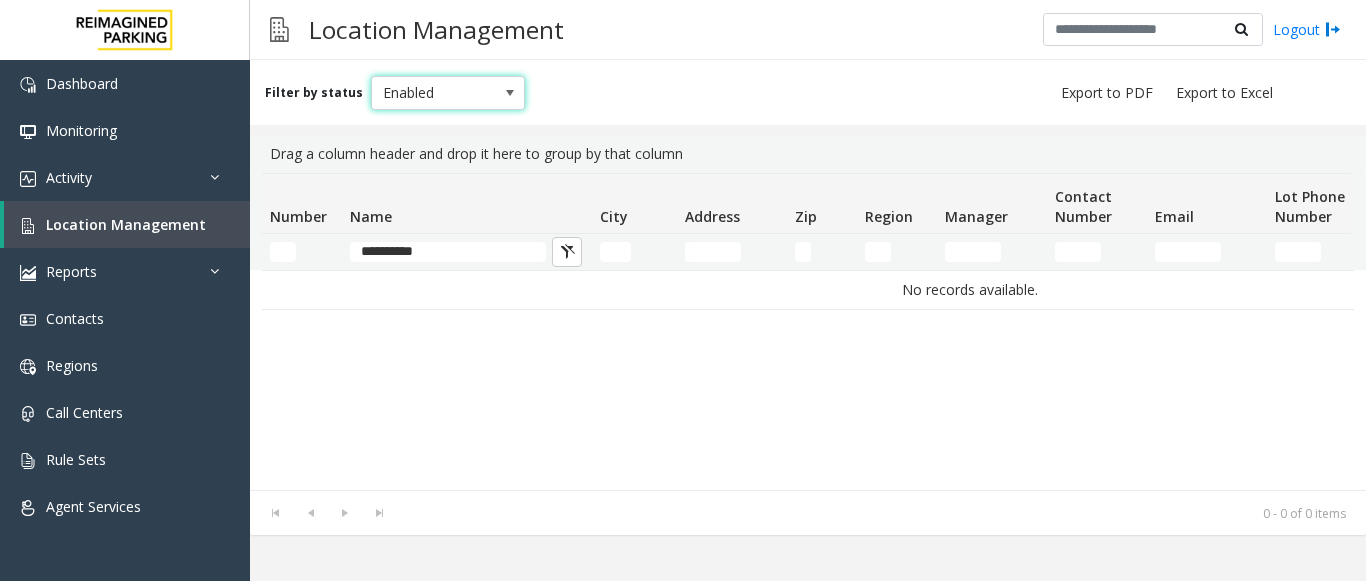 click at bounding box center [510, 93] 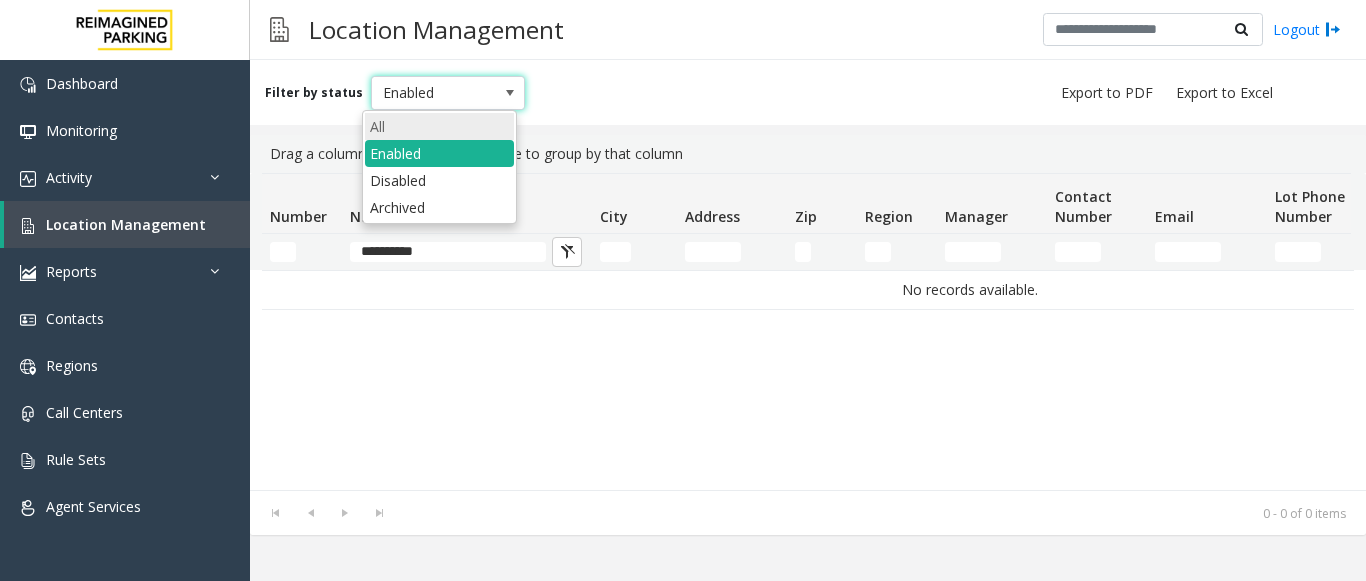 click on "All" at bounding box center (439, 126) 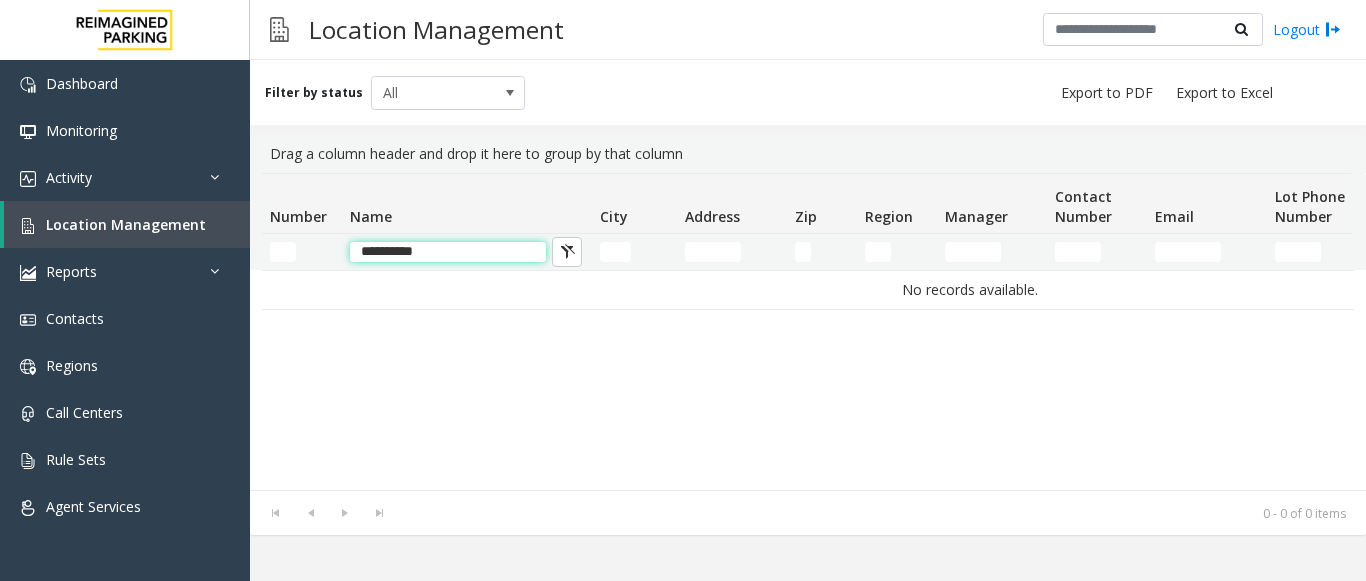 click on "**********" 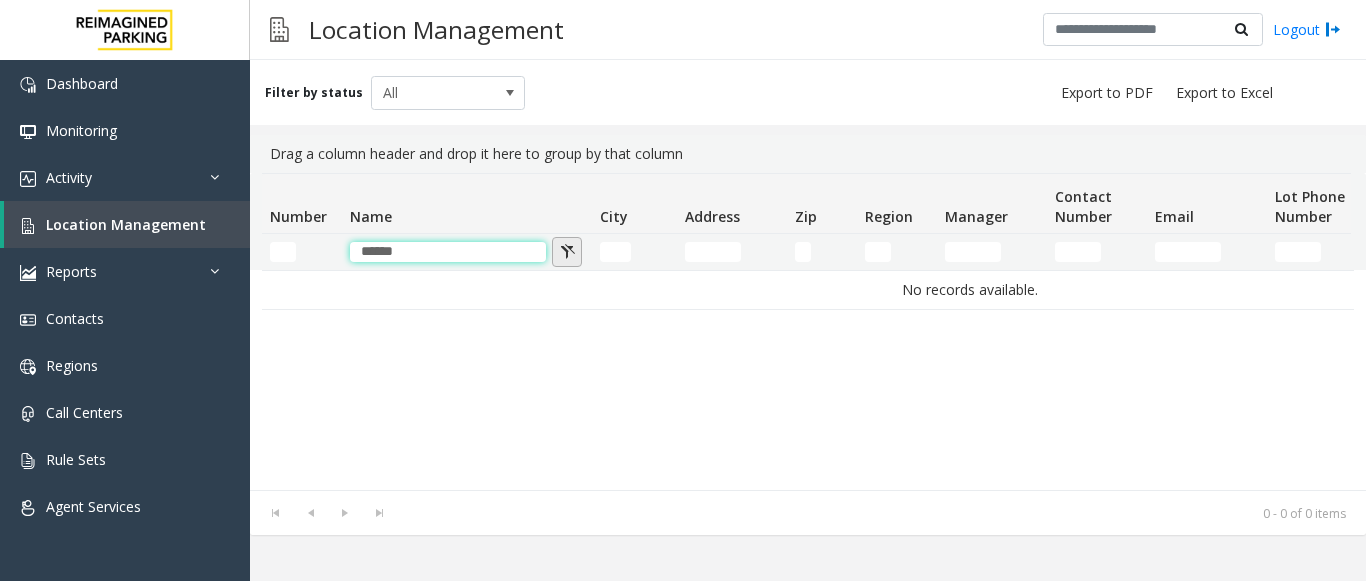 type on "*****" 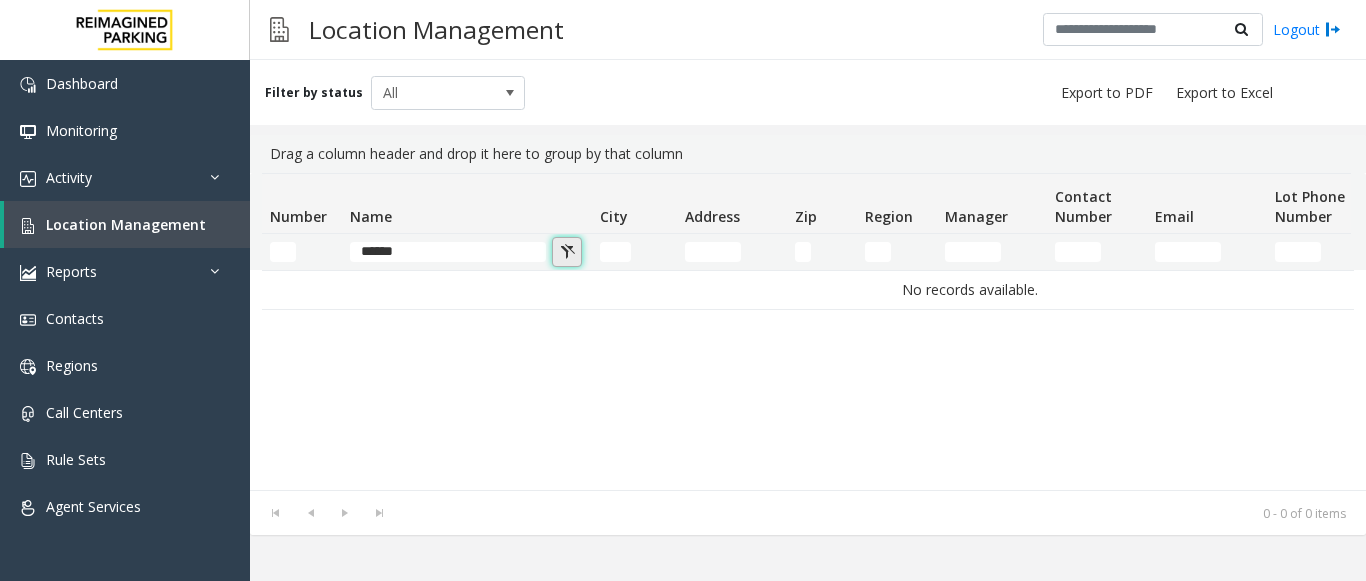 click 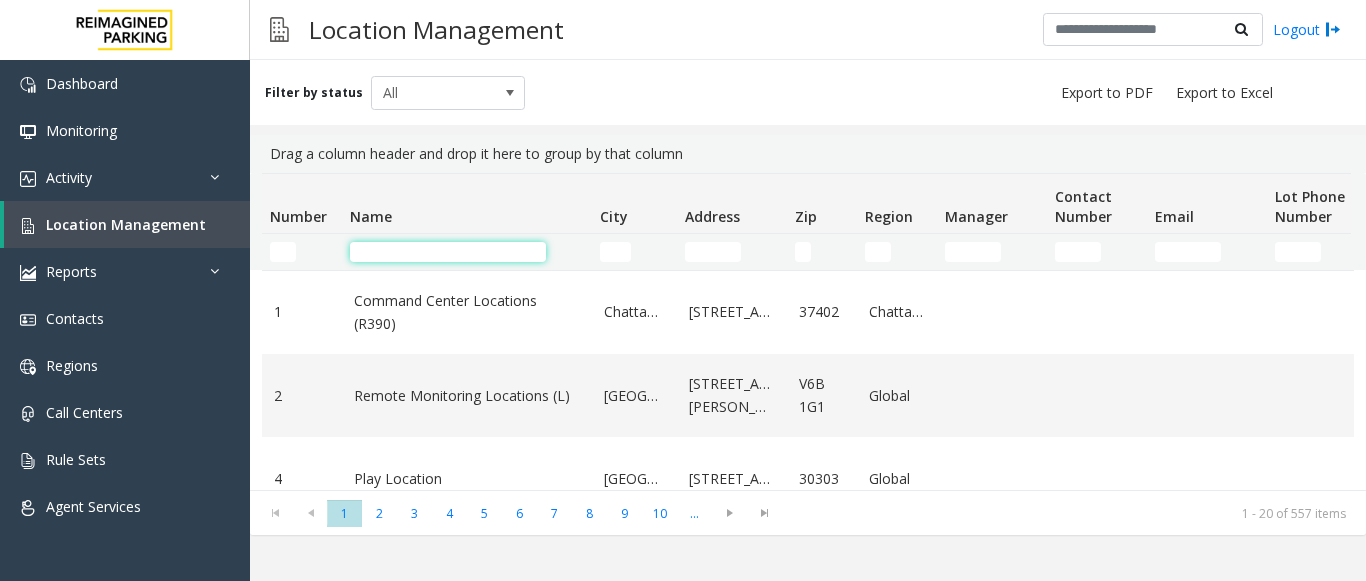 click 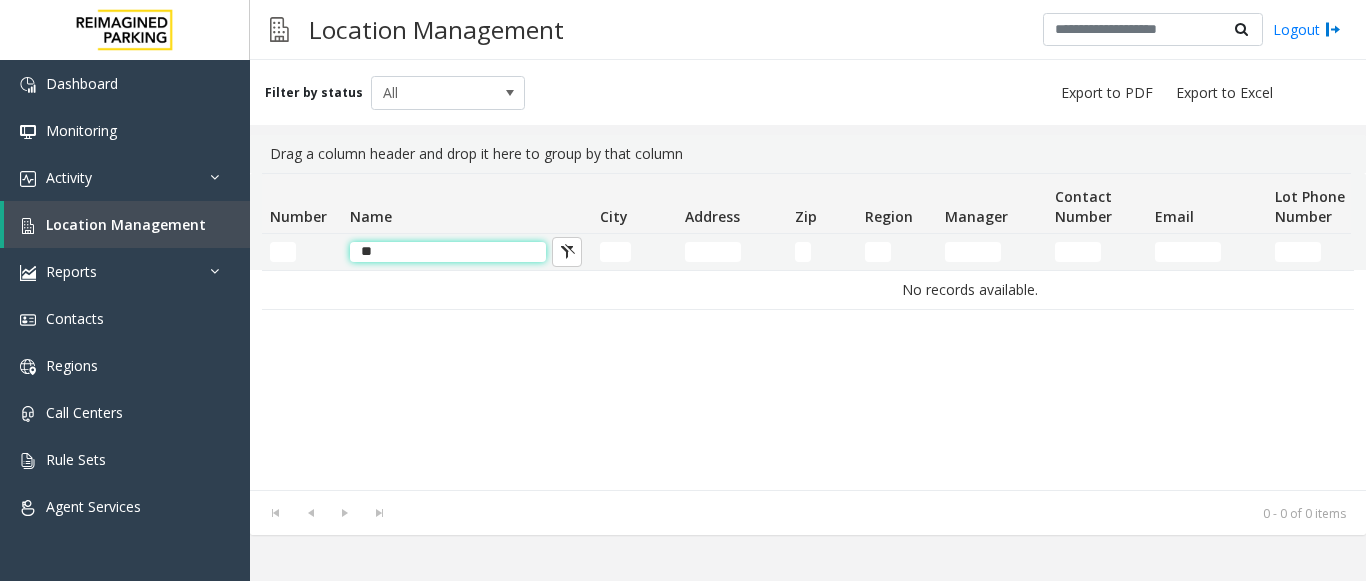 type on "*" 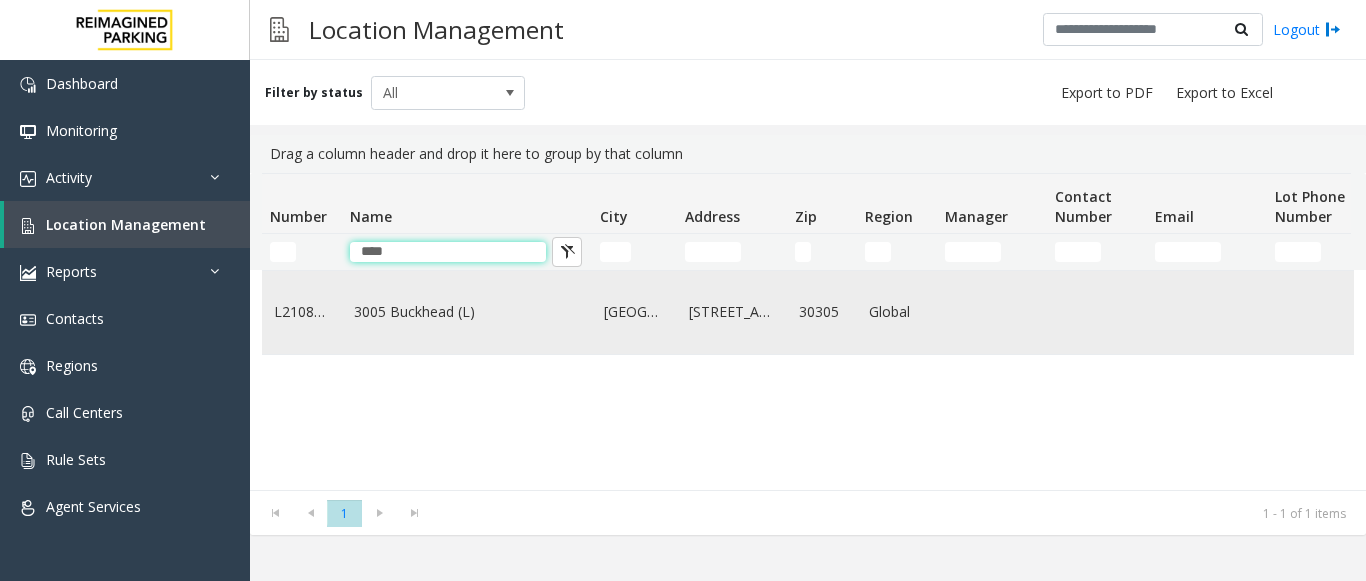 type on "****" 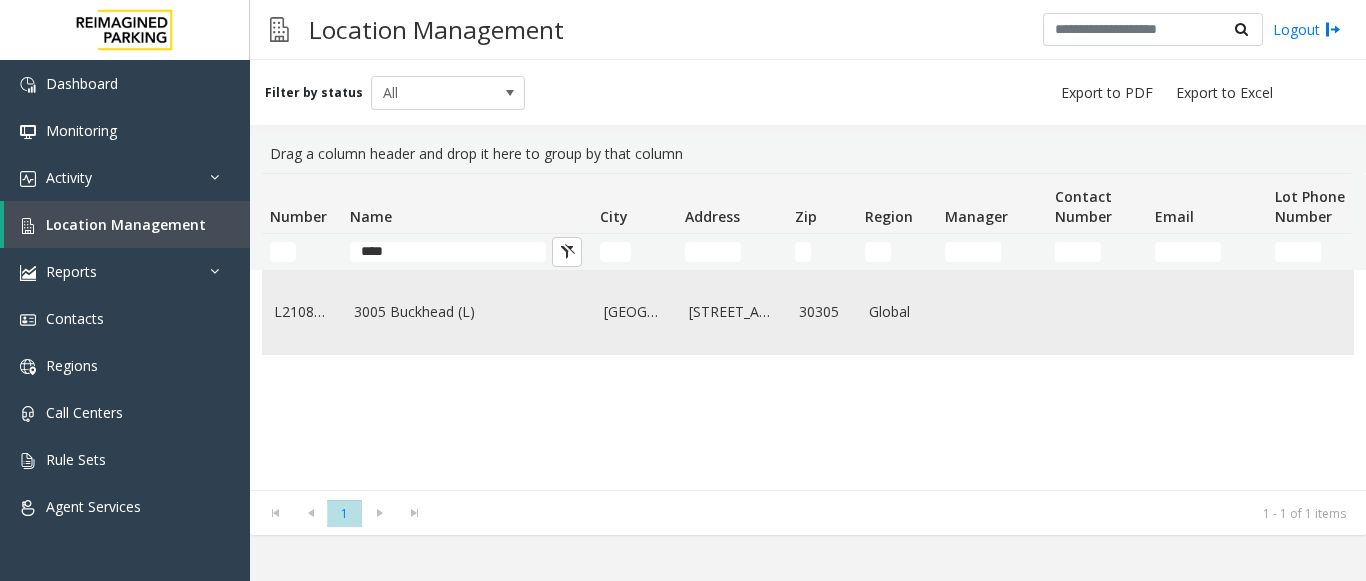 click on "3005 Buckhead (L)" 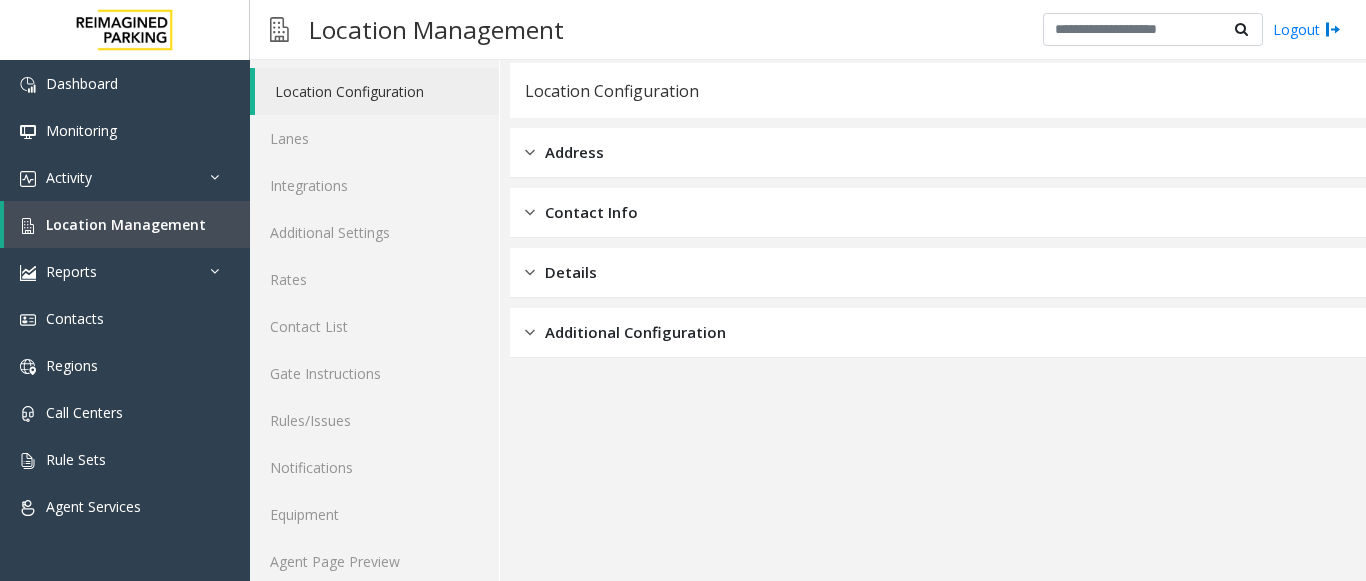 scroll, scrollTop: 78, scrollLeft: 0, axis: vertical 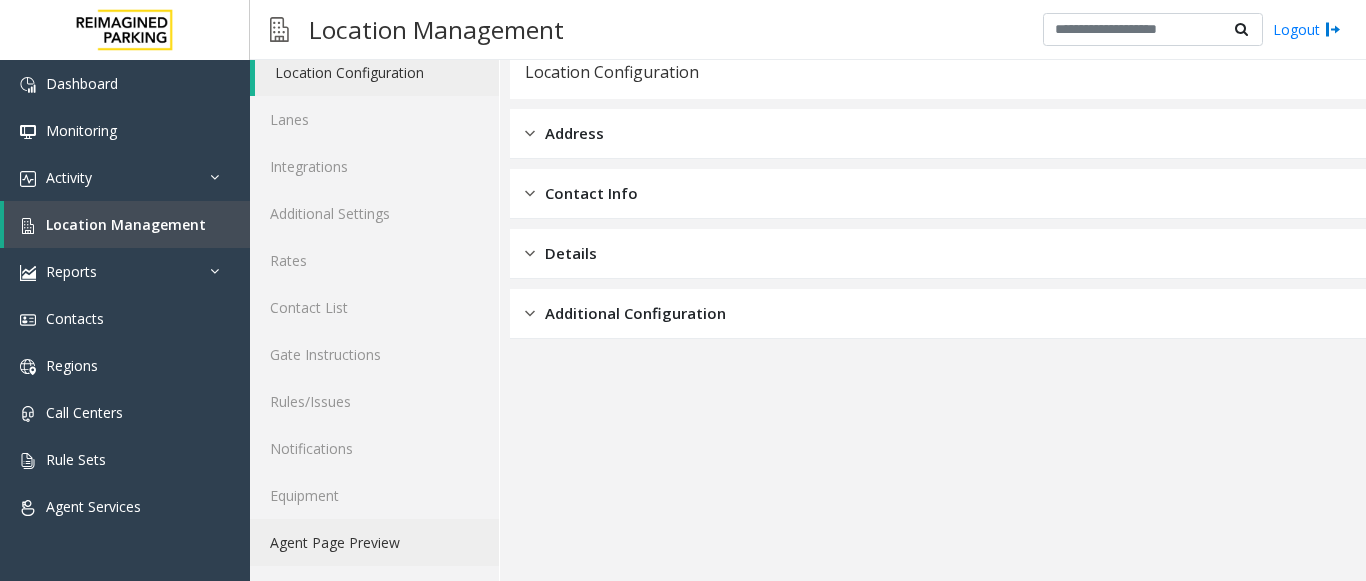 click on "Agent Page Preview" 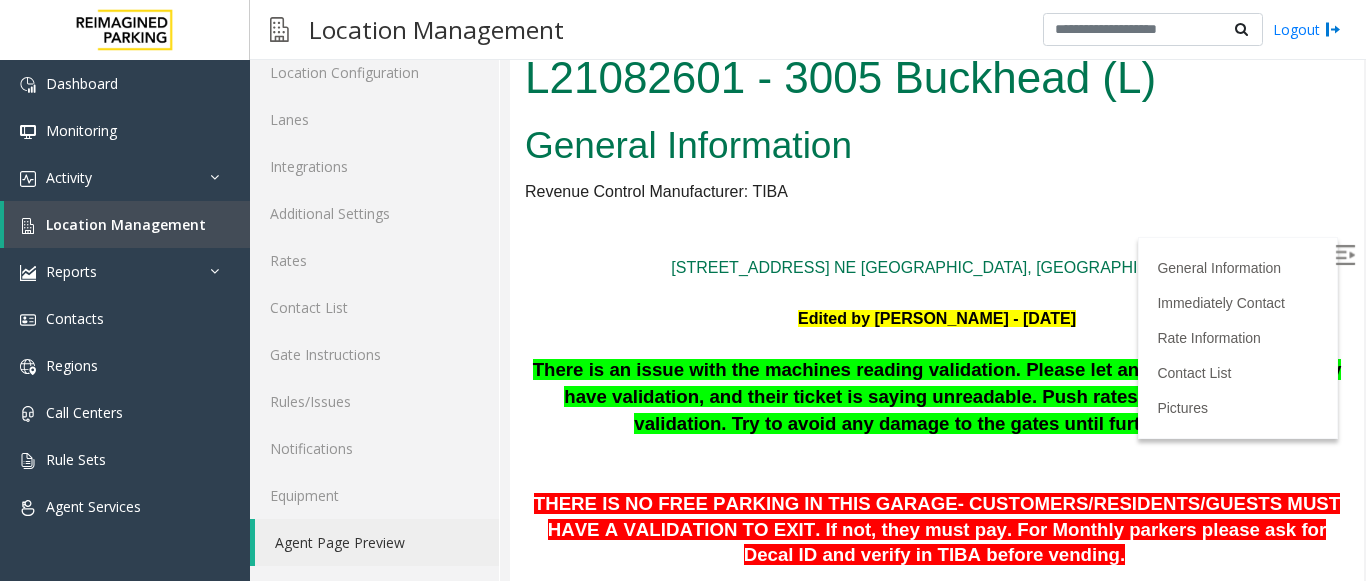 scroll, scrollTop: 0, scrollLeft: 0, axis: both 